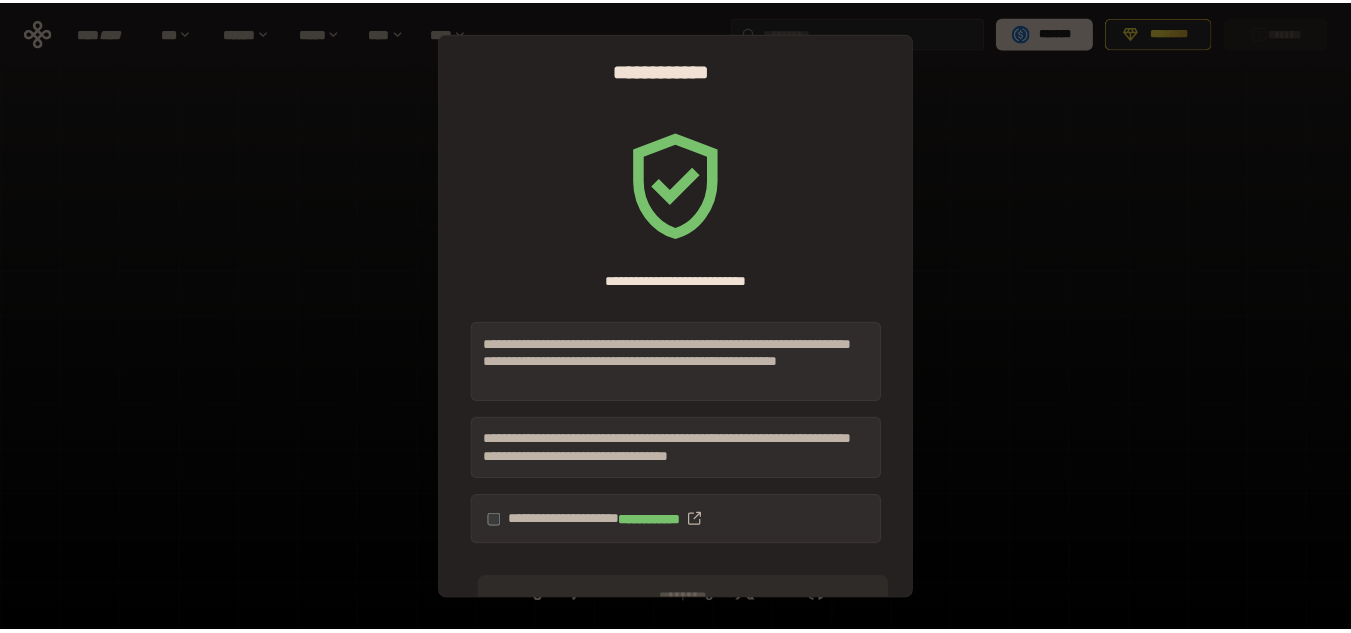 scroll, scrollTop: 0, scrollLeft: 0, axis: both 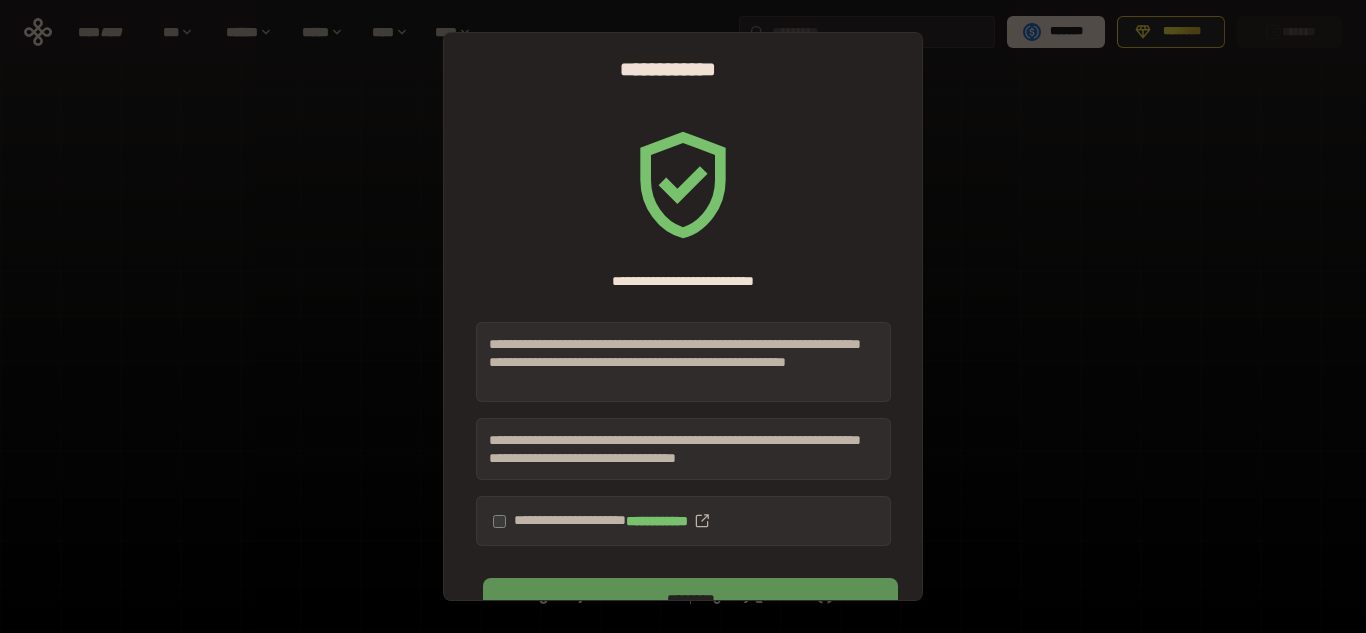 click on "********" at bounding box center (690, 600) 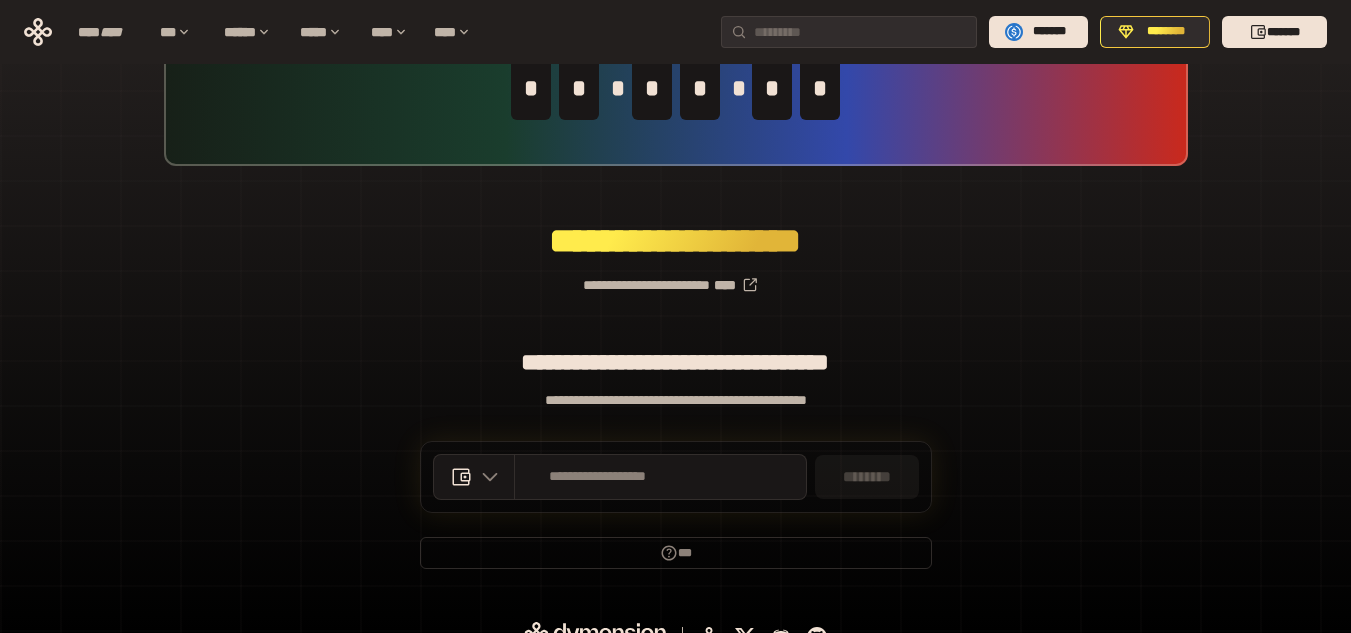 scroll, scrollTop: 142, scrollLeft: 0, axis: vertical 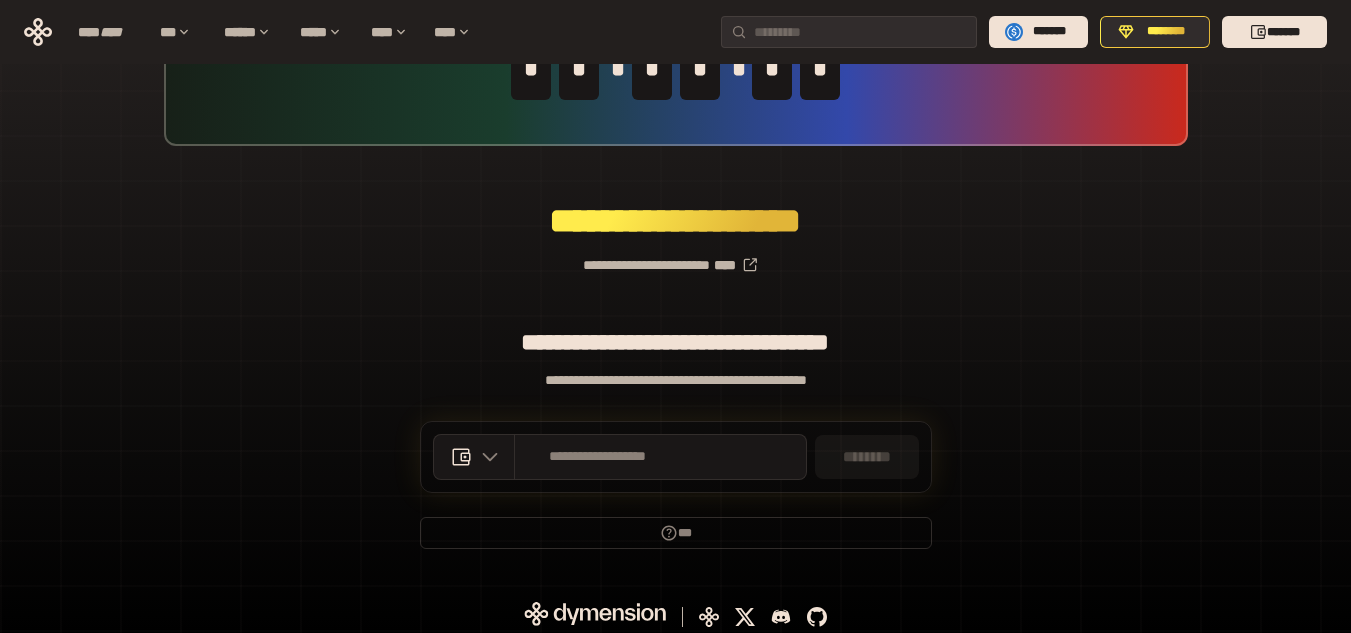 drag, startPoint x: 1365, startPoint y: 294, endPoint x: 1350, endPoint y: 402, distance: 109.03669 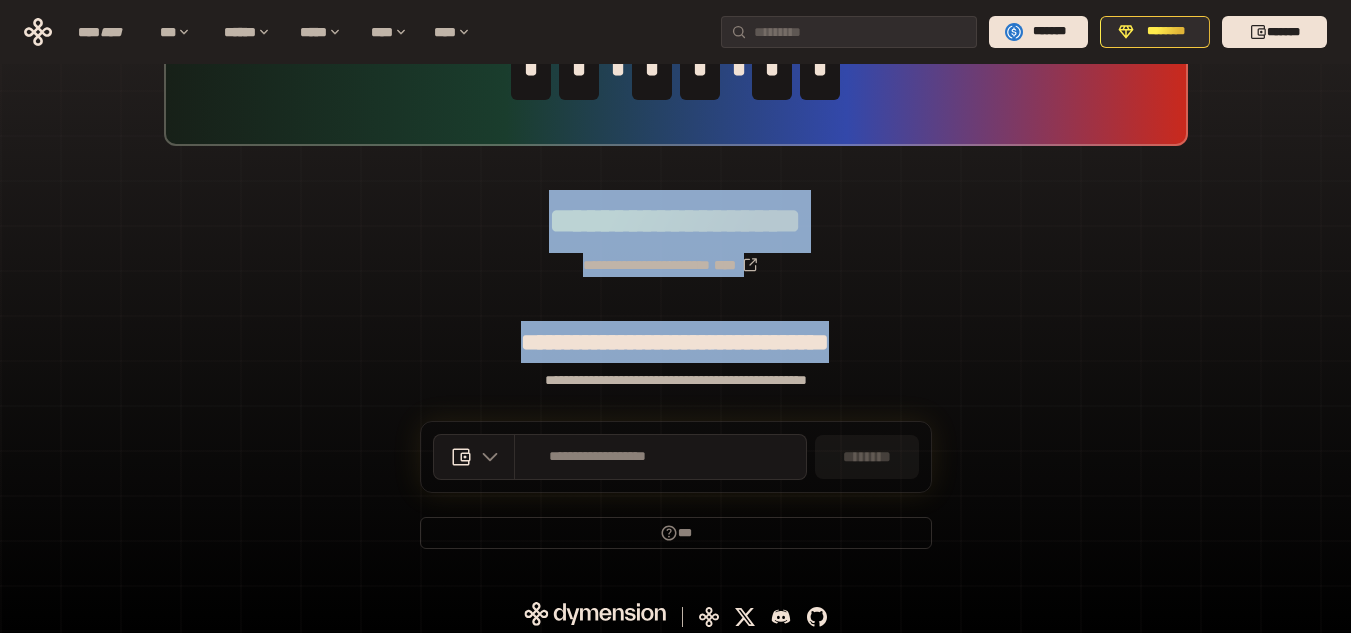 drag, startPoint x: 1350, startPoint y: 402, endPoint x: 892, endPoint y: 382, distance: 458.43646 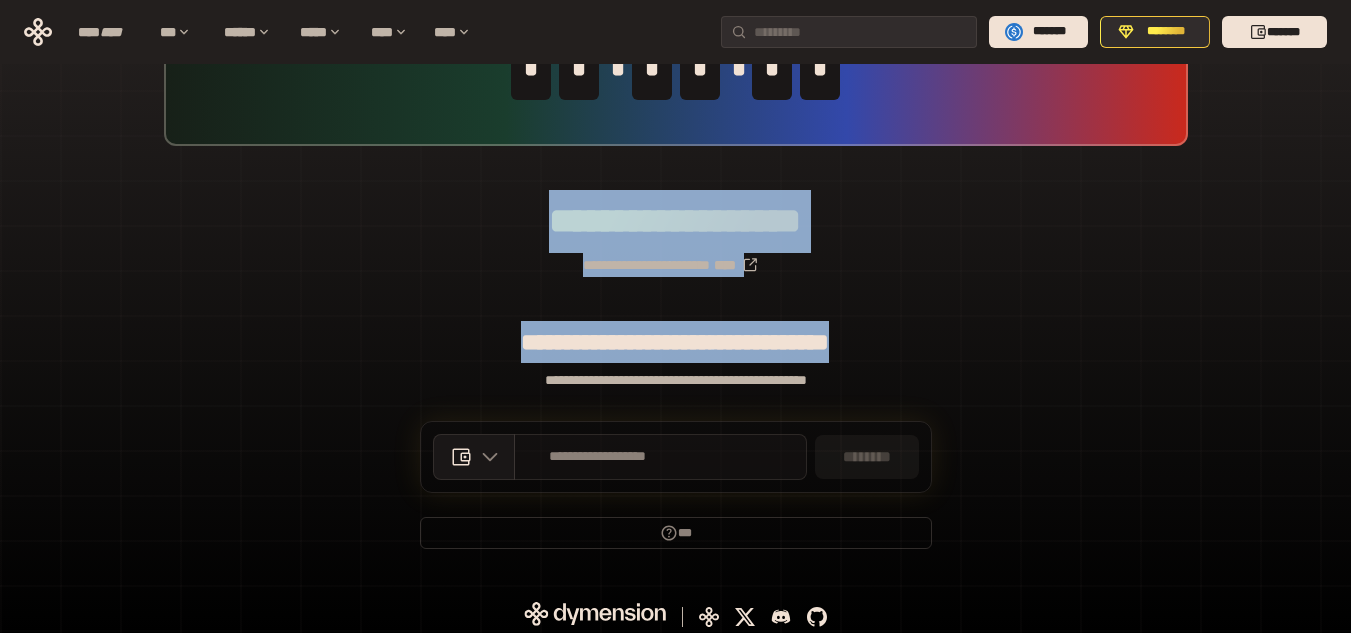 click on "**********" at bounding box center (598, 457) 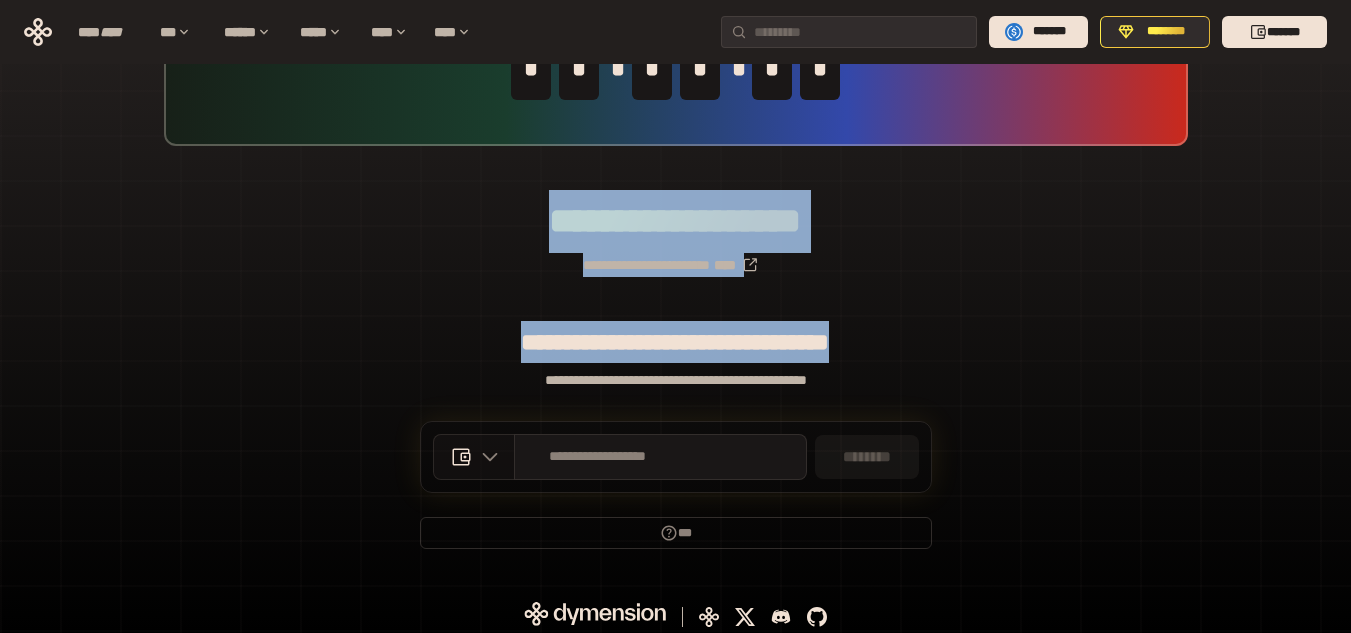 click 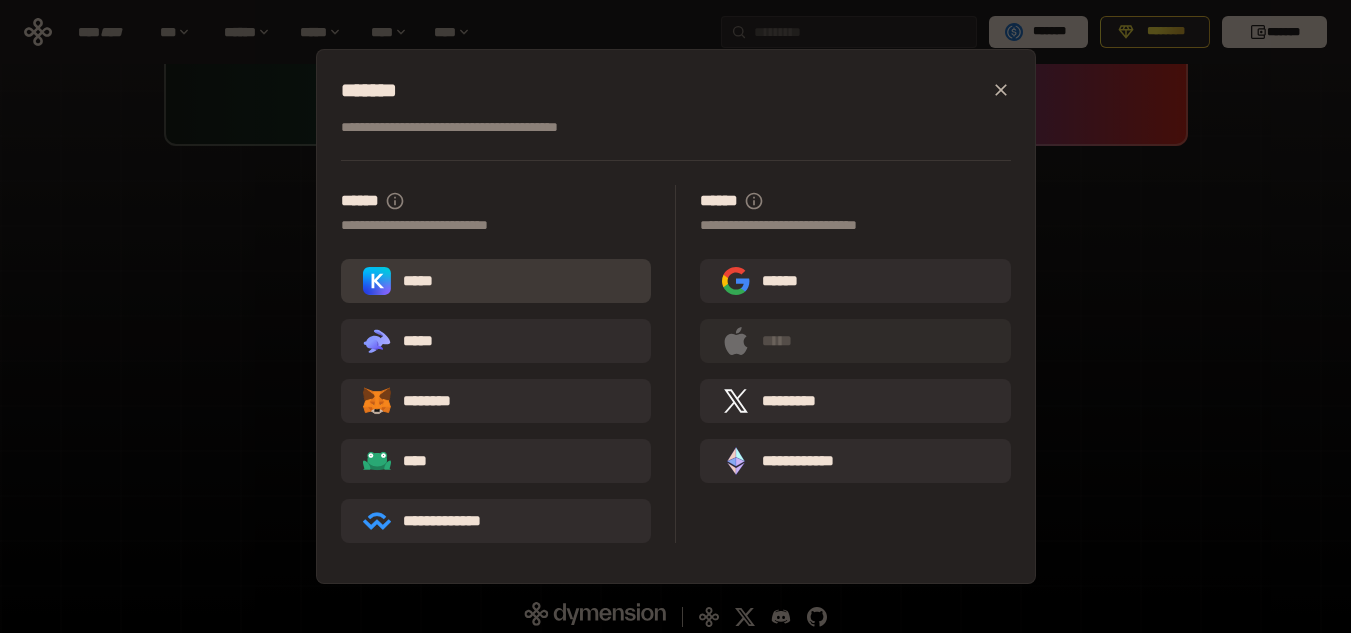 click on "*****" at bounding box center (496, 281) 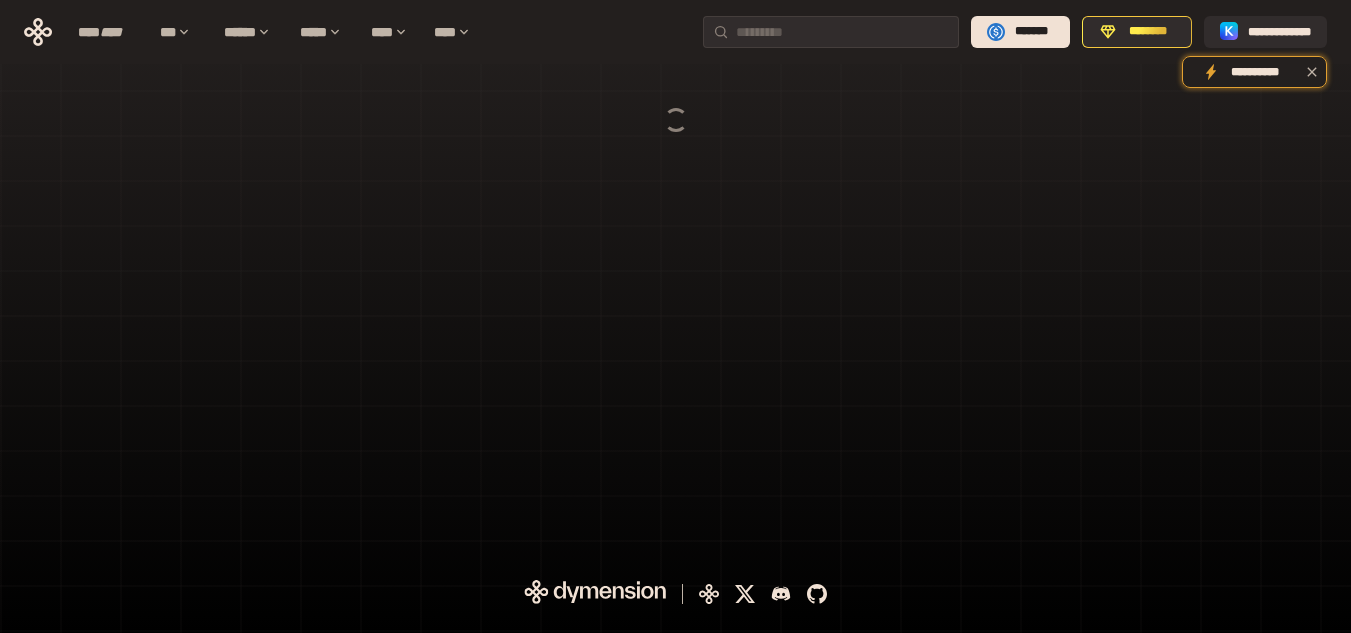 scroll, scrollTop: 0, scrollLeft: 0, axis: both 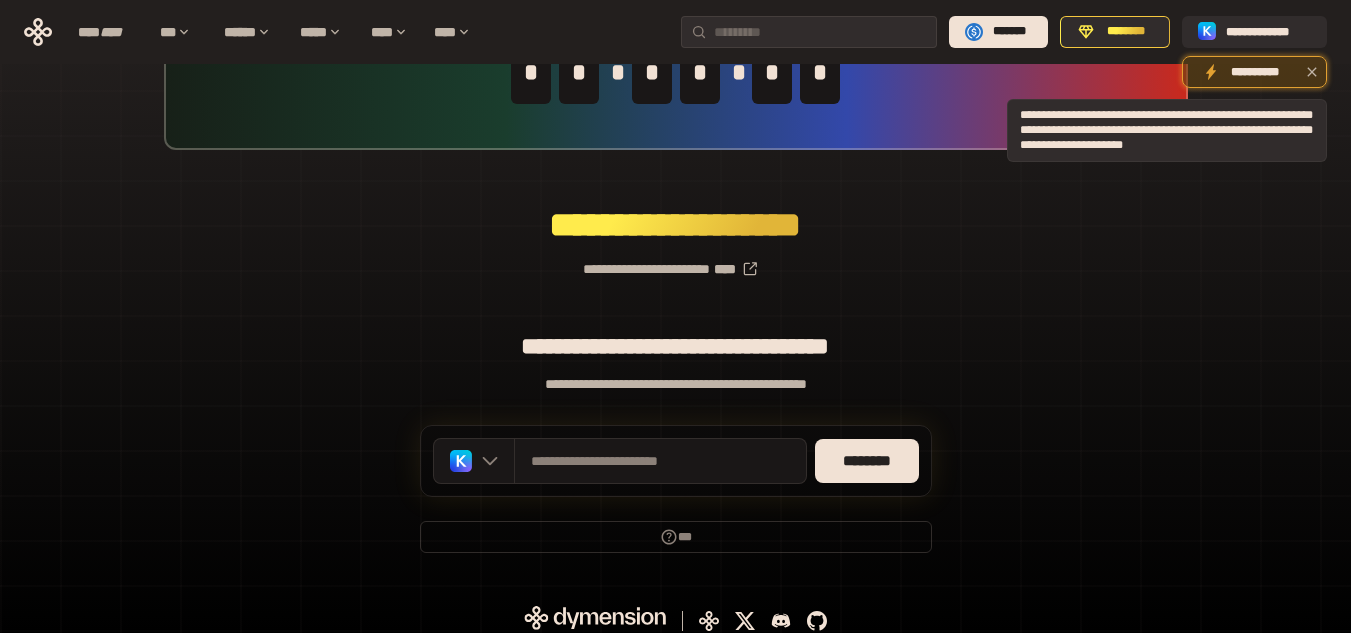 click 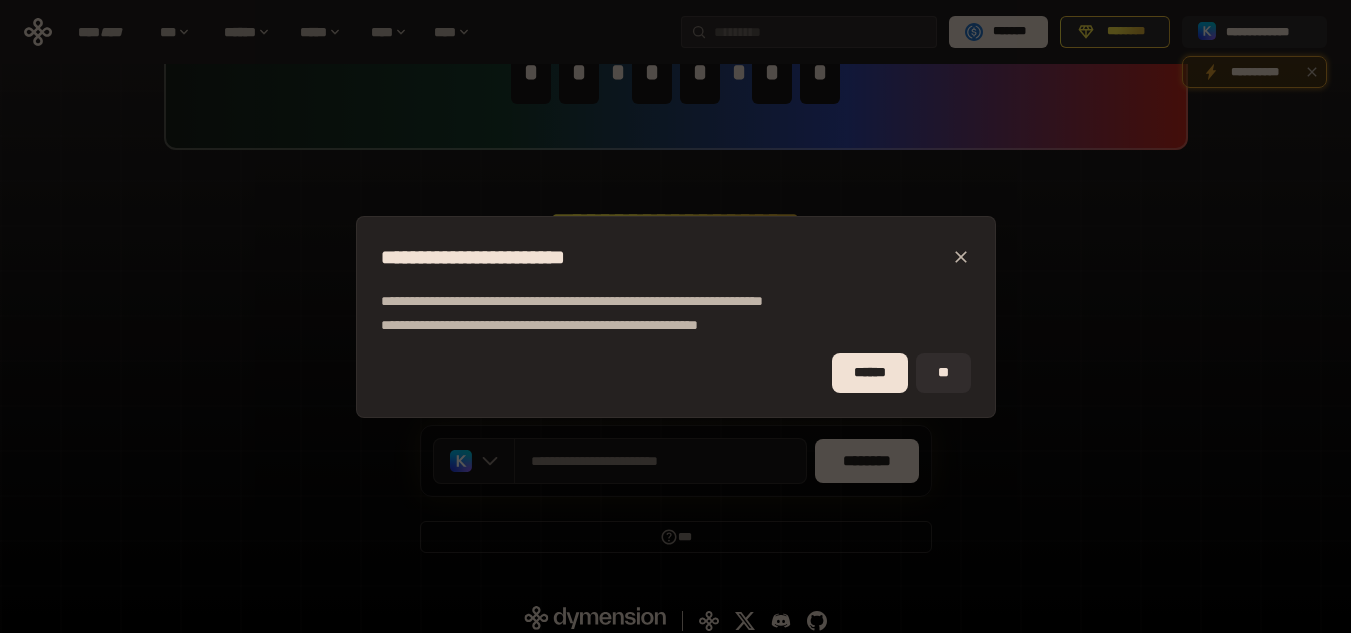 click on "**********" at bounding box center (675, 316) 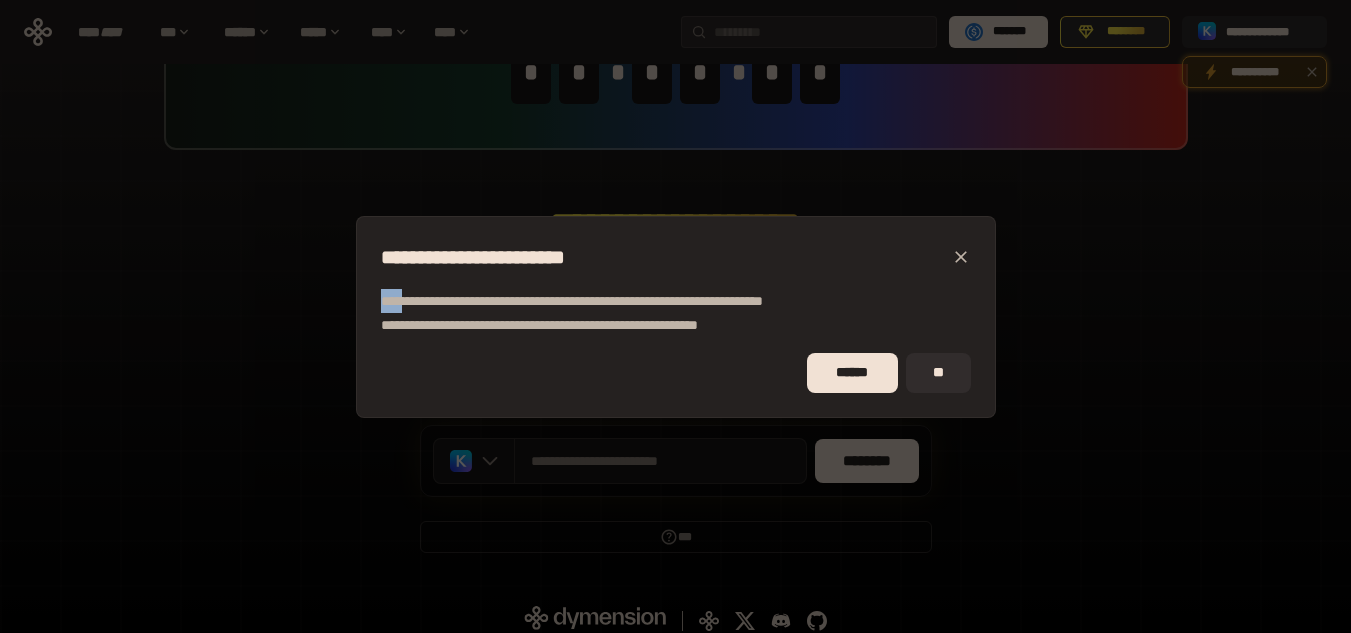 click on "**********" at bounding box center [675, 316] 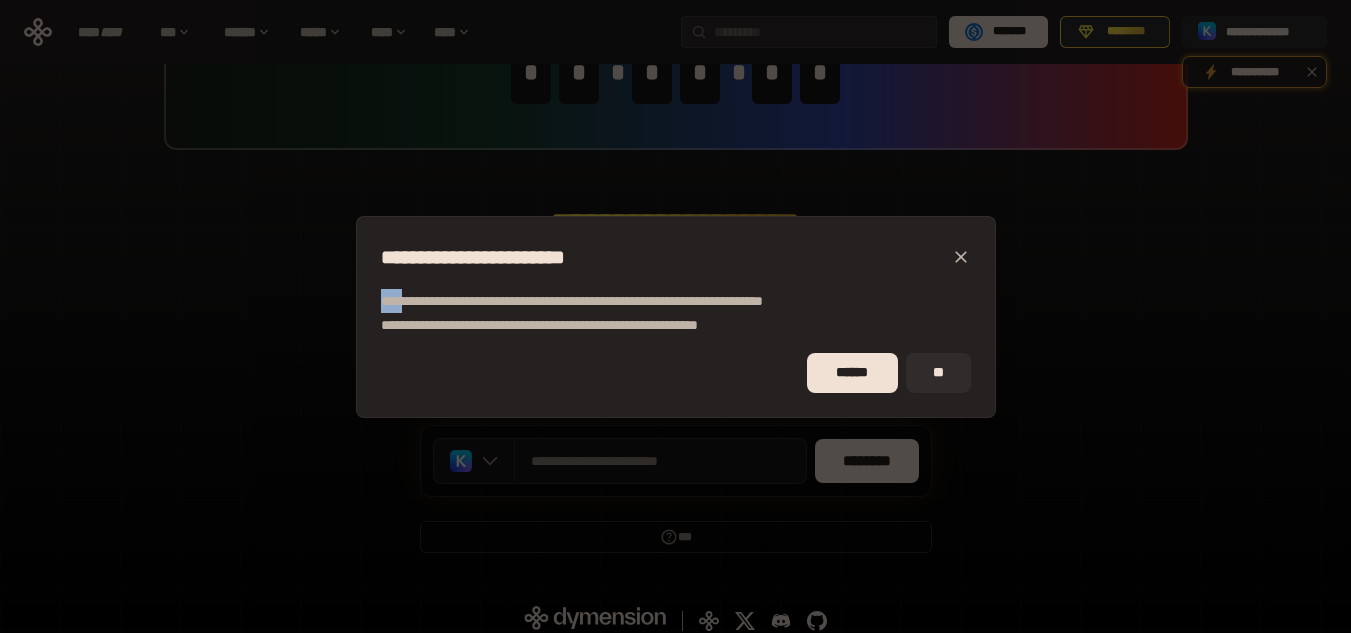 click 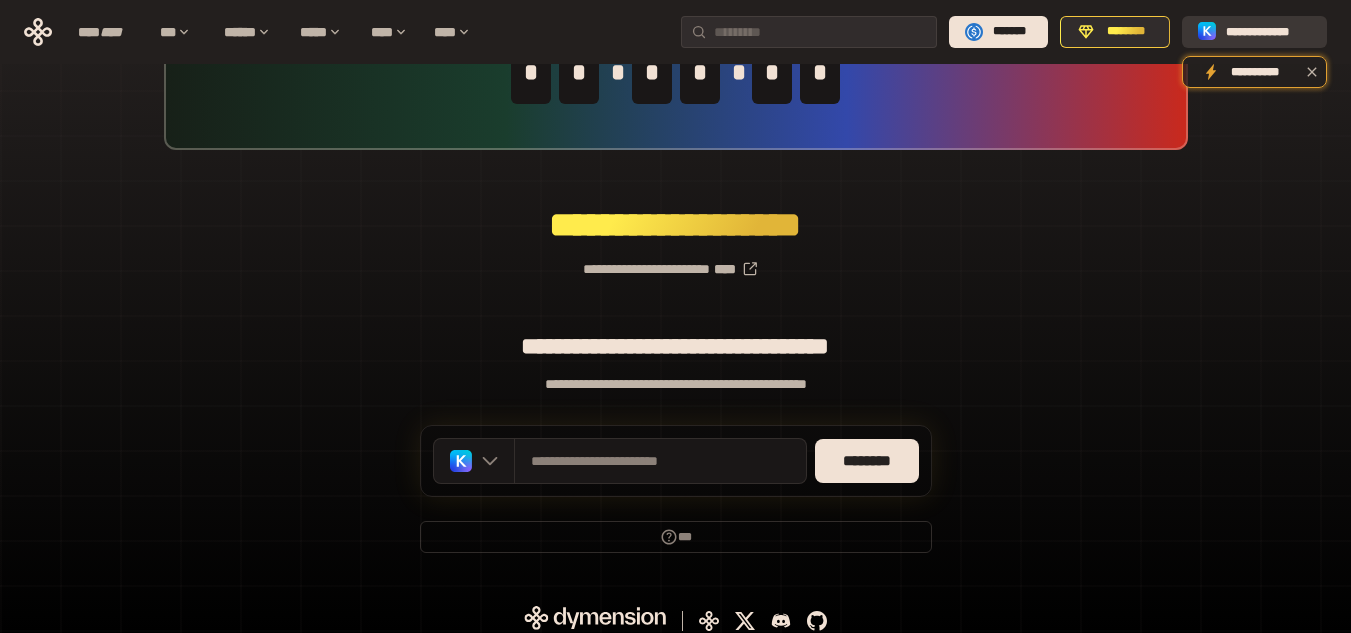 click on "**********" at bounding box center [1268, 32] 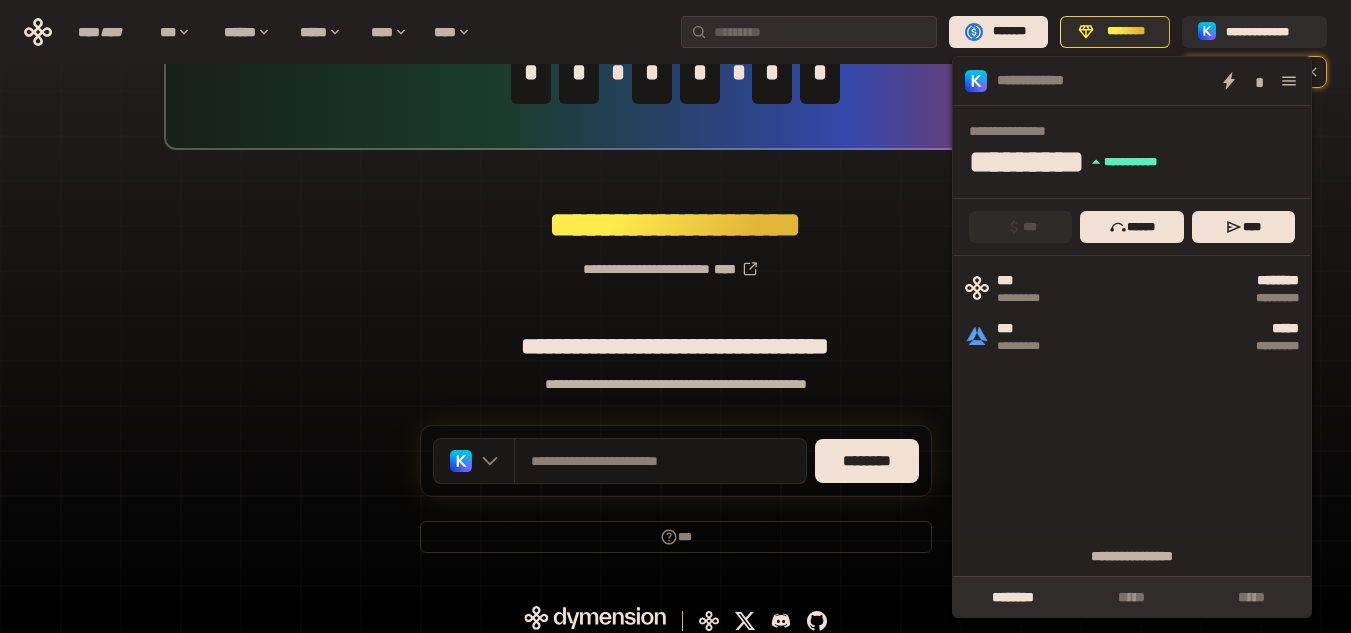 click 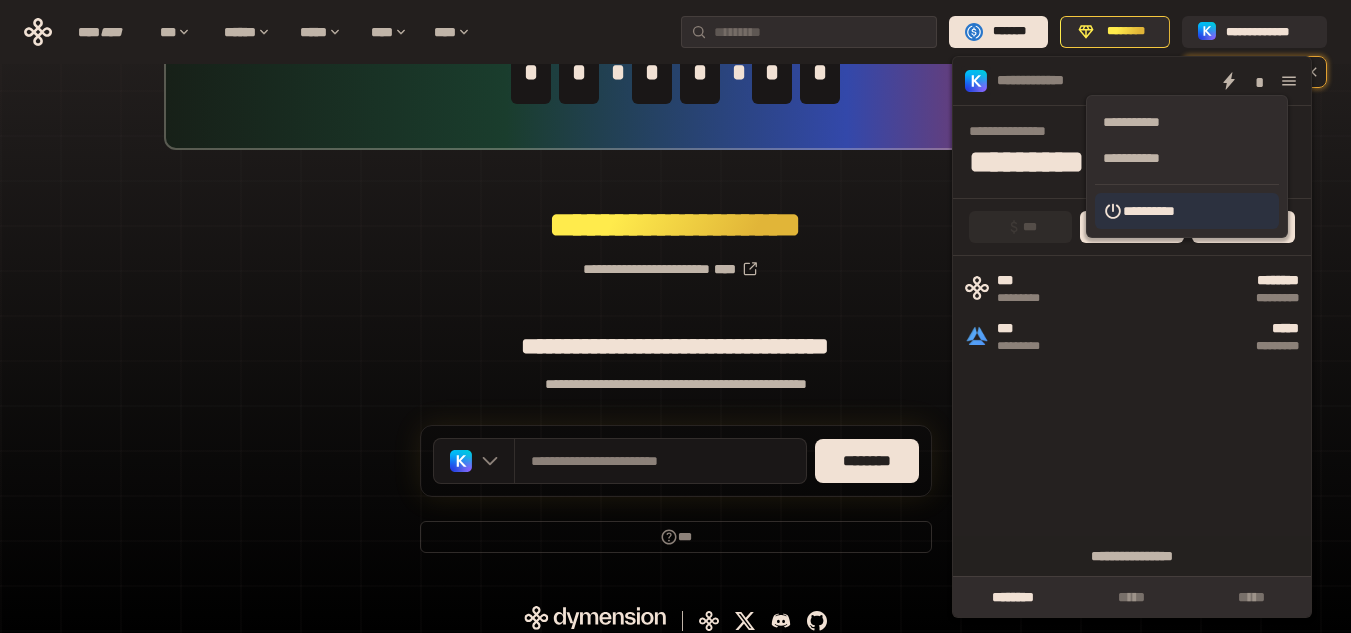 click on "**********" at bounding box center (1187, 211) 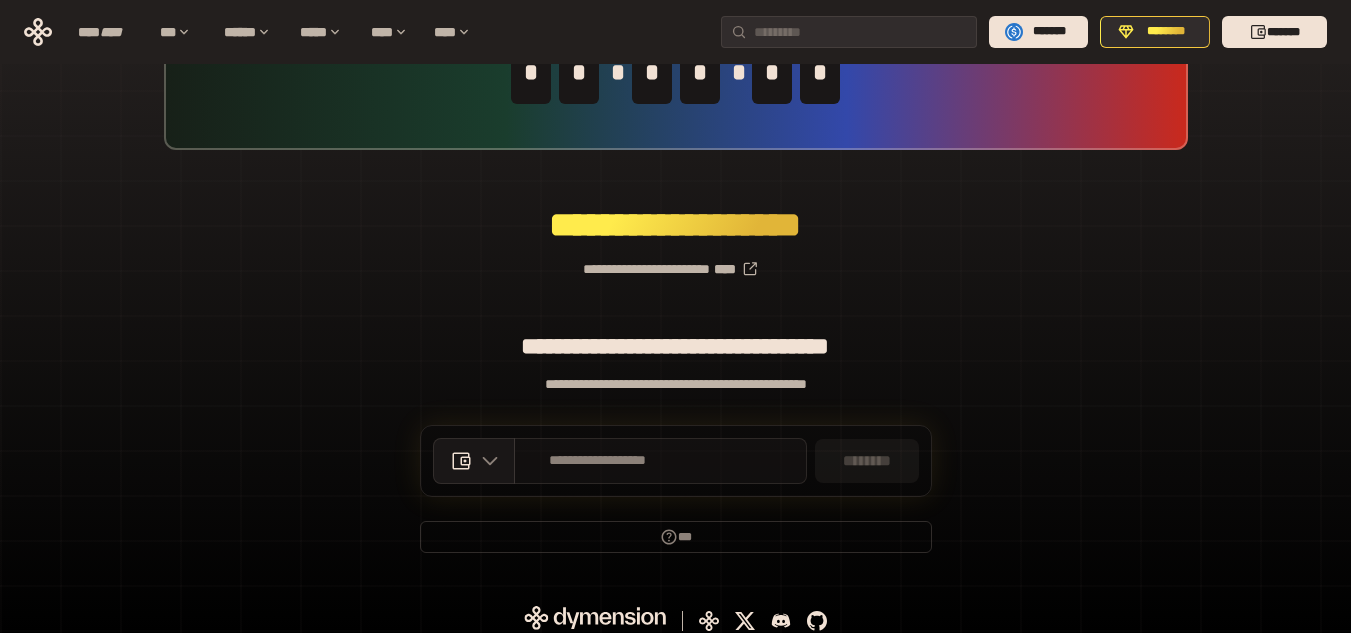 click on "**********" at bounding box center (598, 461) 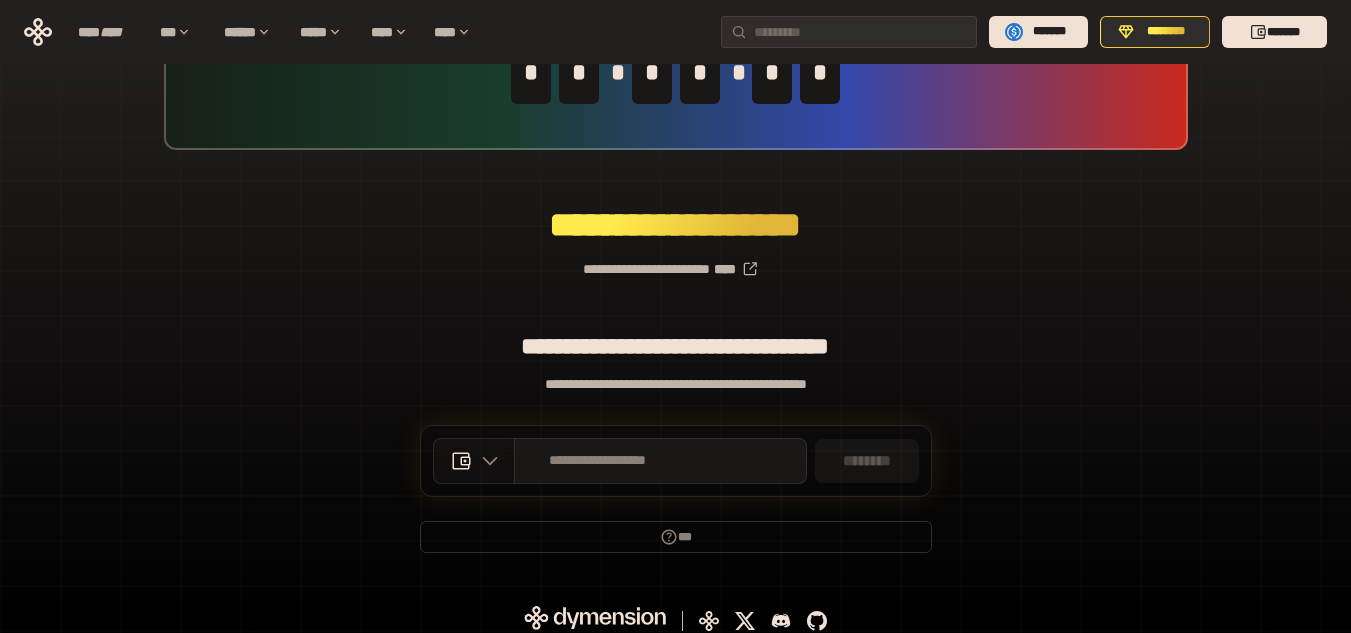 click 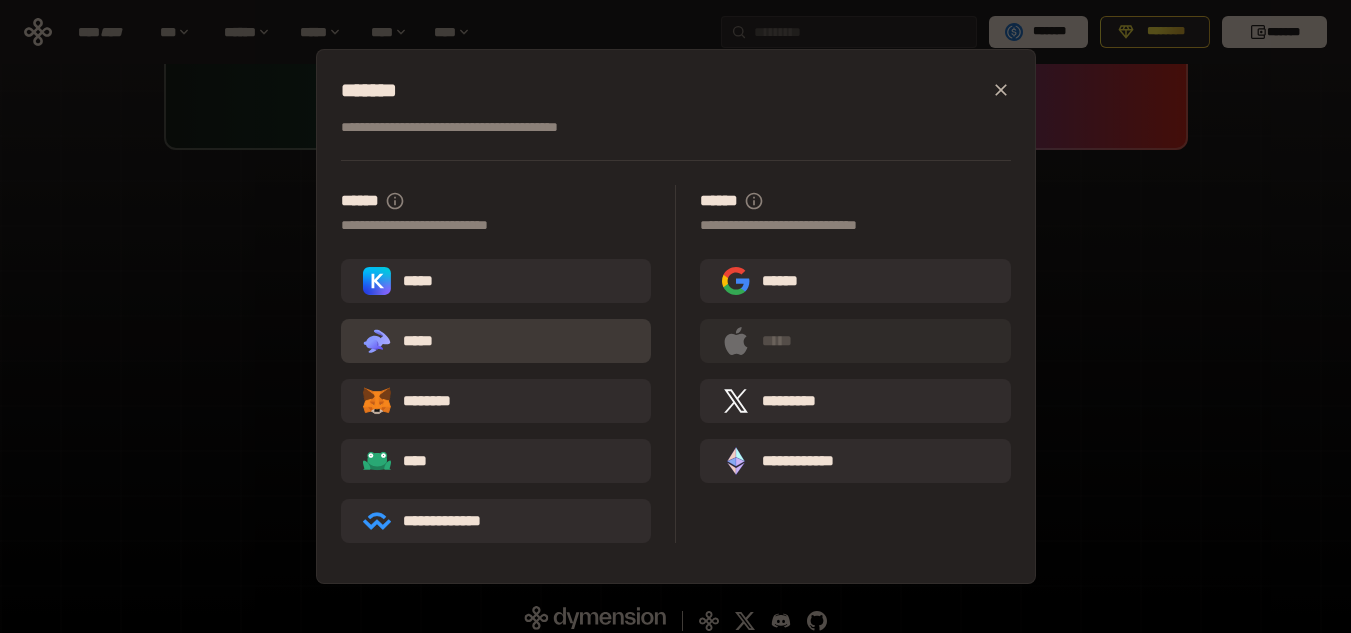 click on ".st0{fill:url(#SVGID_1_);}
.st1{fill-rule:evenodd;clip-rule:evenodd;fill:url(#SVGID_00000161597173617360504640000012432366591255278478_);}
.st2{fill-rule:evenodd;clip-rule:evenodd;fill:url(#SVGID_00000021803777515098205300000017382971856690286485_);}
.st3{fill:url(#SVGID_00000031192219548086493050000012287181694732331425_);}
*****" at bounding box center [496, 341] 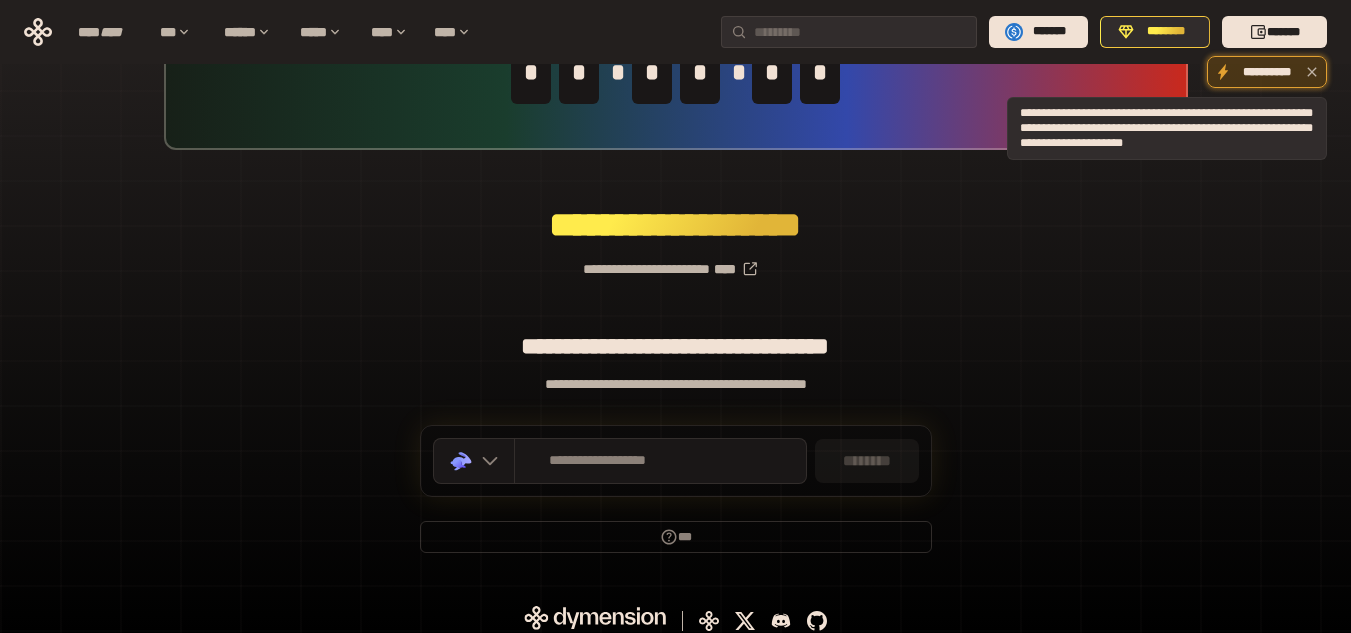 click 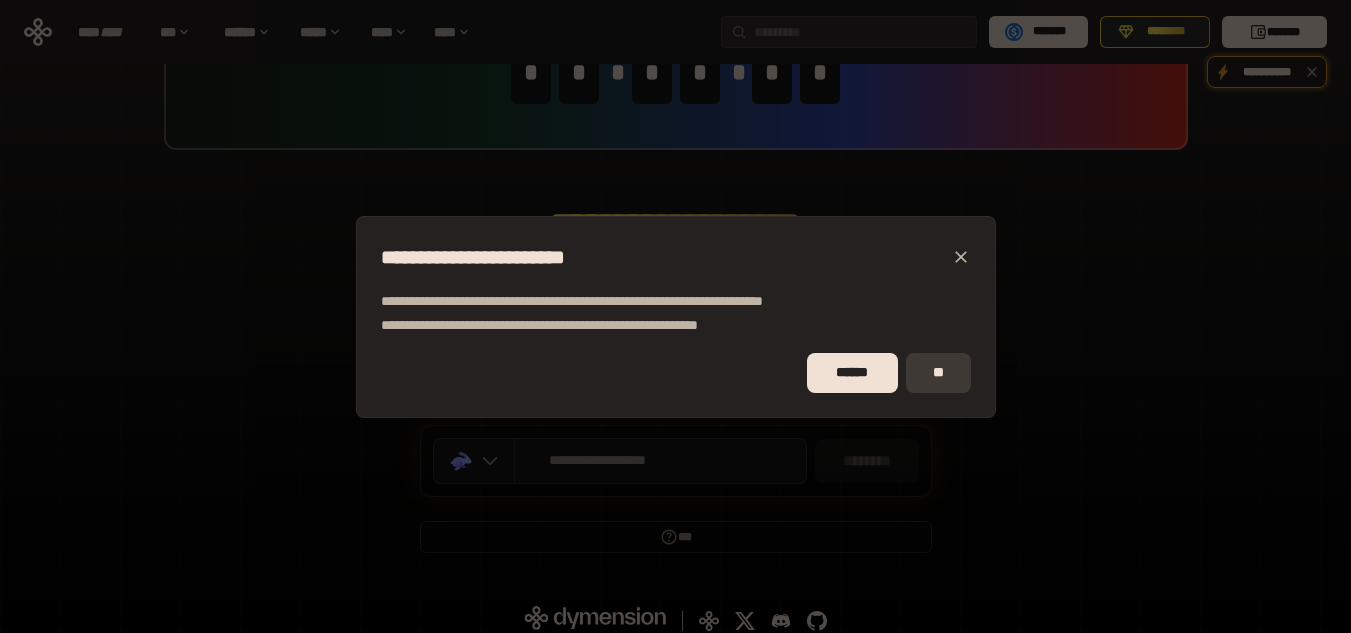 click on "**" at bounding box center (938, 373) 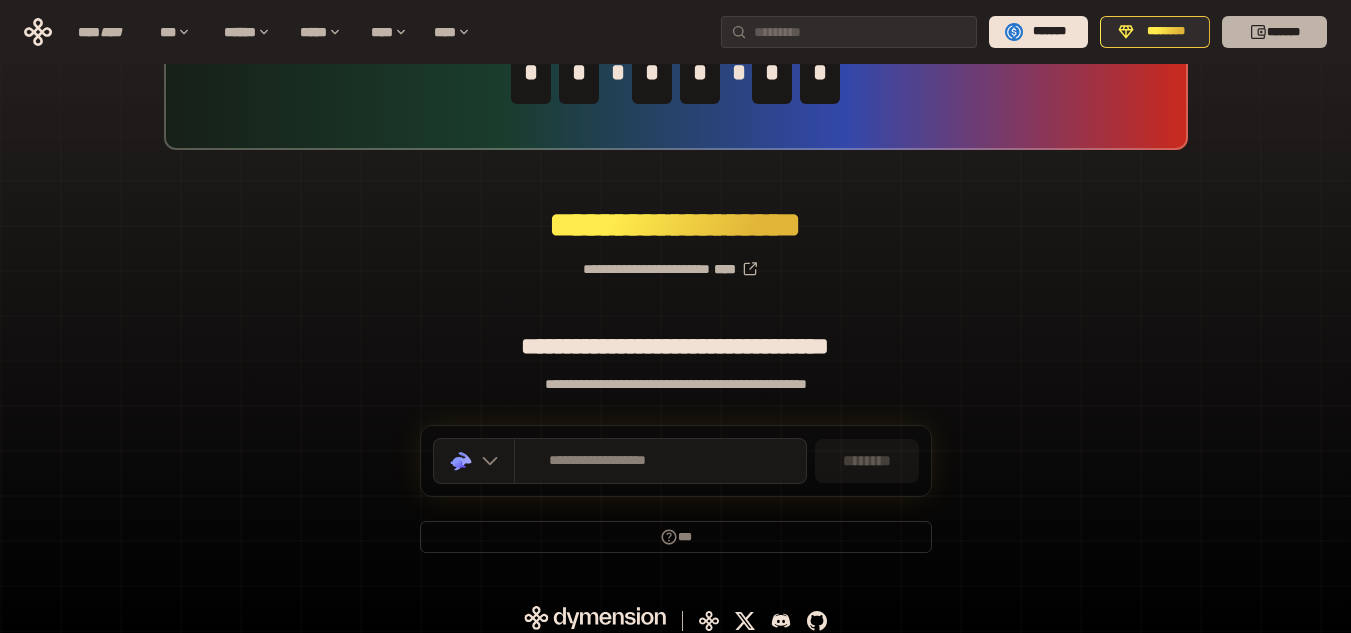 click on "*******" at bounding box center (1274, 32) 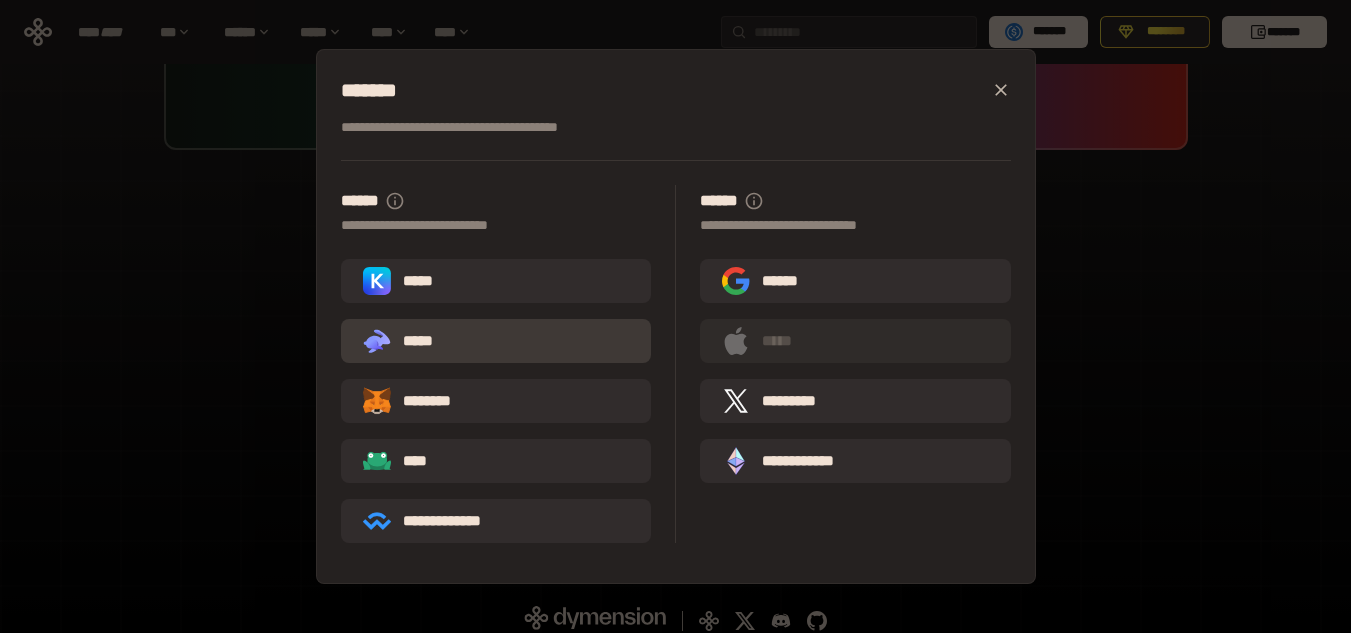 click on ".st0{fill:url(#SVGID_1_);}
.st1{fill-rule:evenodd;clip-rule:evenodd;fill:url(#SVGID_00000161597173617360504640000012432366591255278478_);}
.st2{fill-rule:evenodd;clip-rule:evenodd;fill:url(#SVGID_00000021803777515098205300000017382971856690286485_);}
.st3{fill:url(#SVGID_00000031192219548086493050000012287181694732331425_);}
*****" at bounding box center [496, 341] 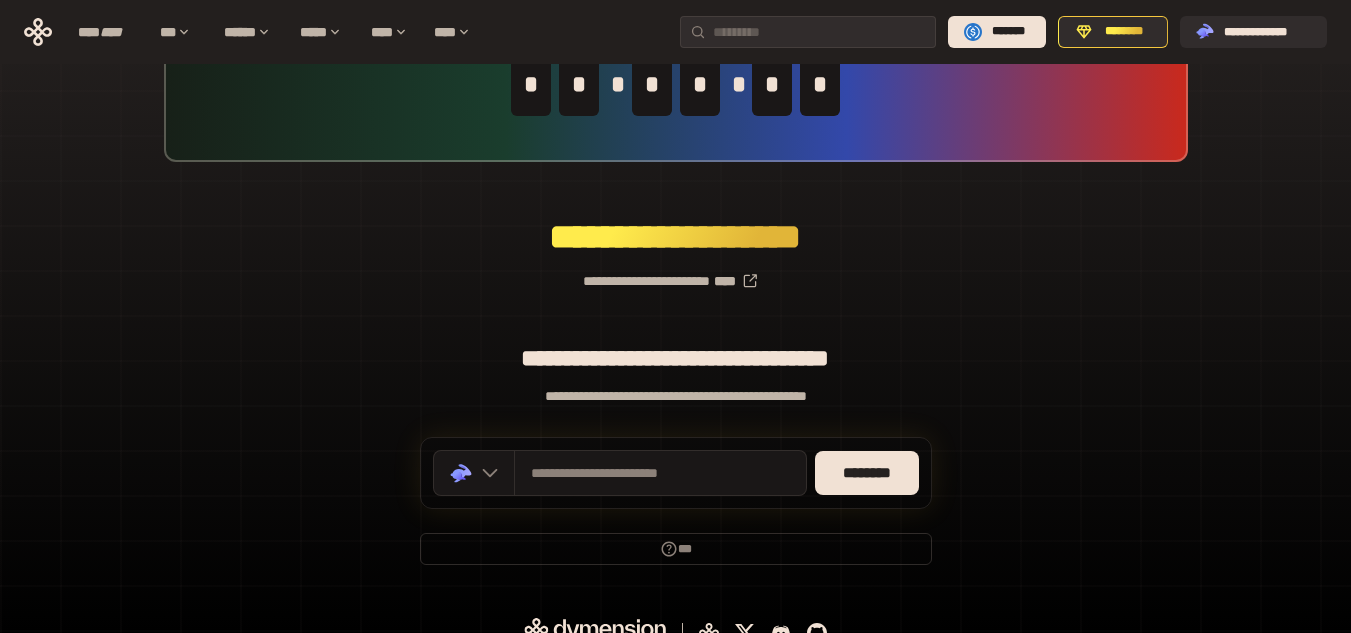 scroll, scrollTop: 150, scrollLeft: 0, axis: vertical 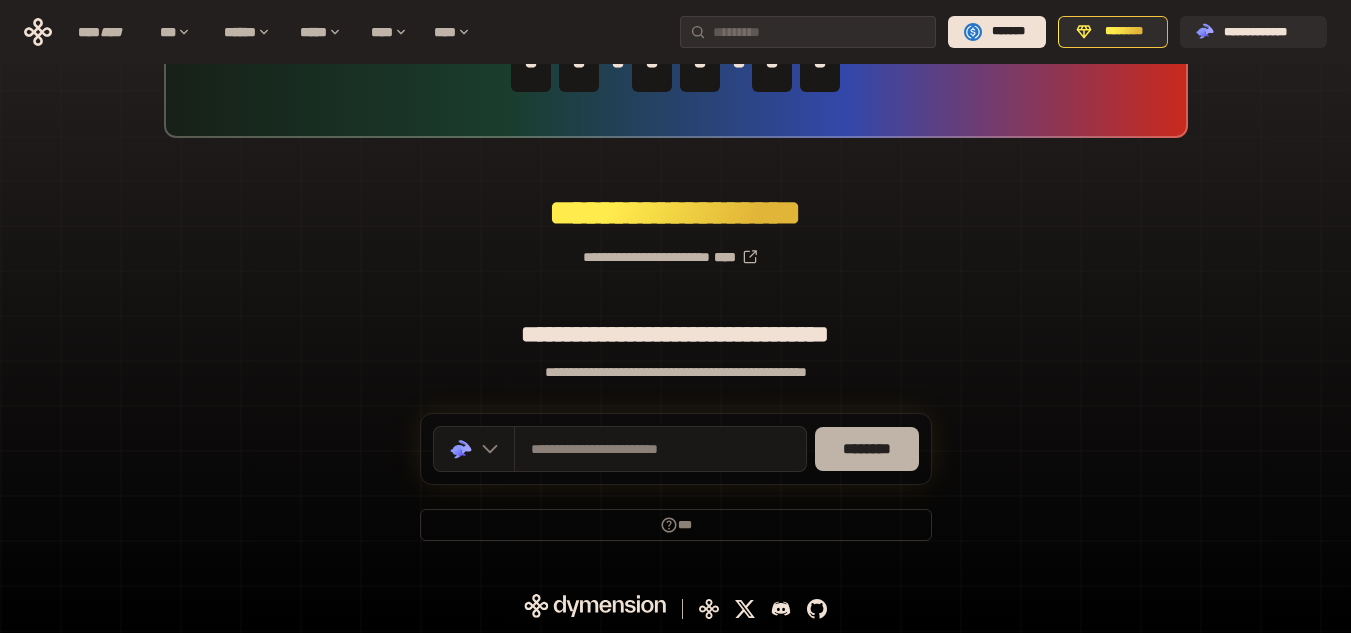 click on "********" at bounding box center (867, 449) 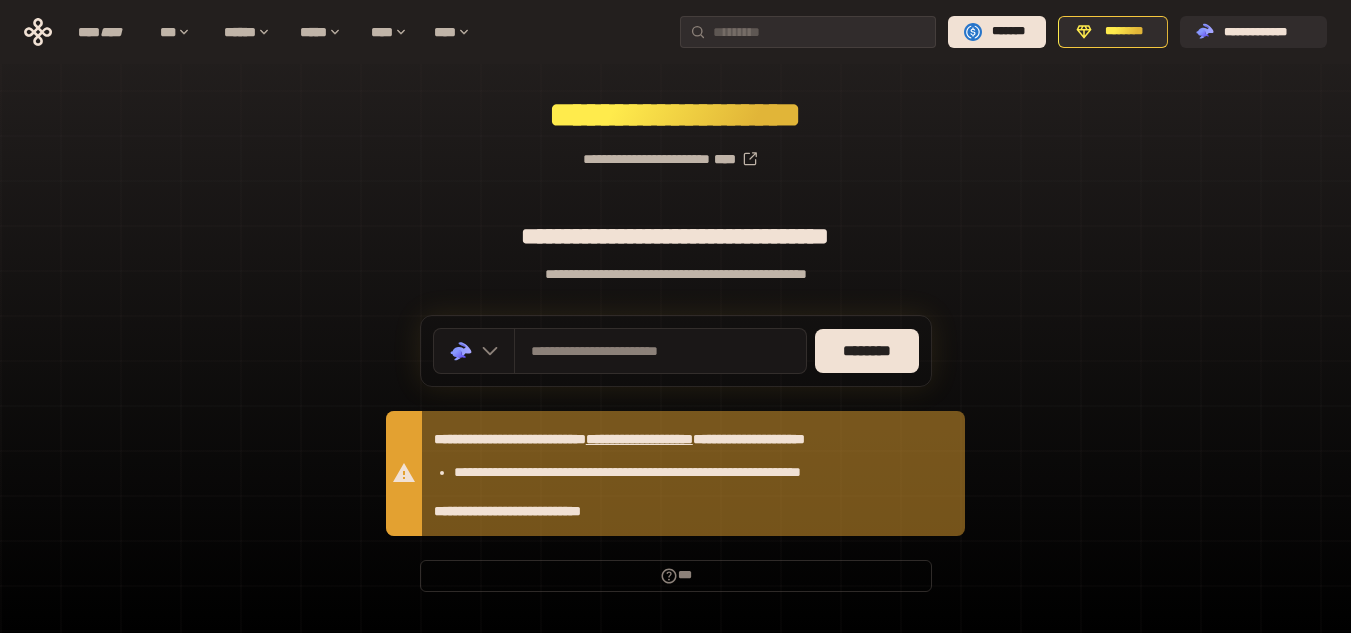 scroll, scrollTop: 254, scrollLeft: 0, axis: vertical 